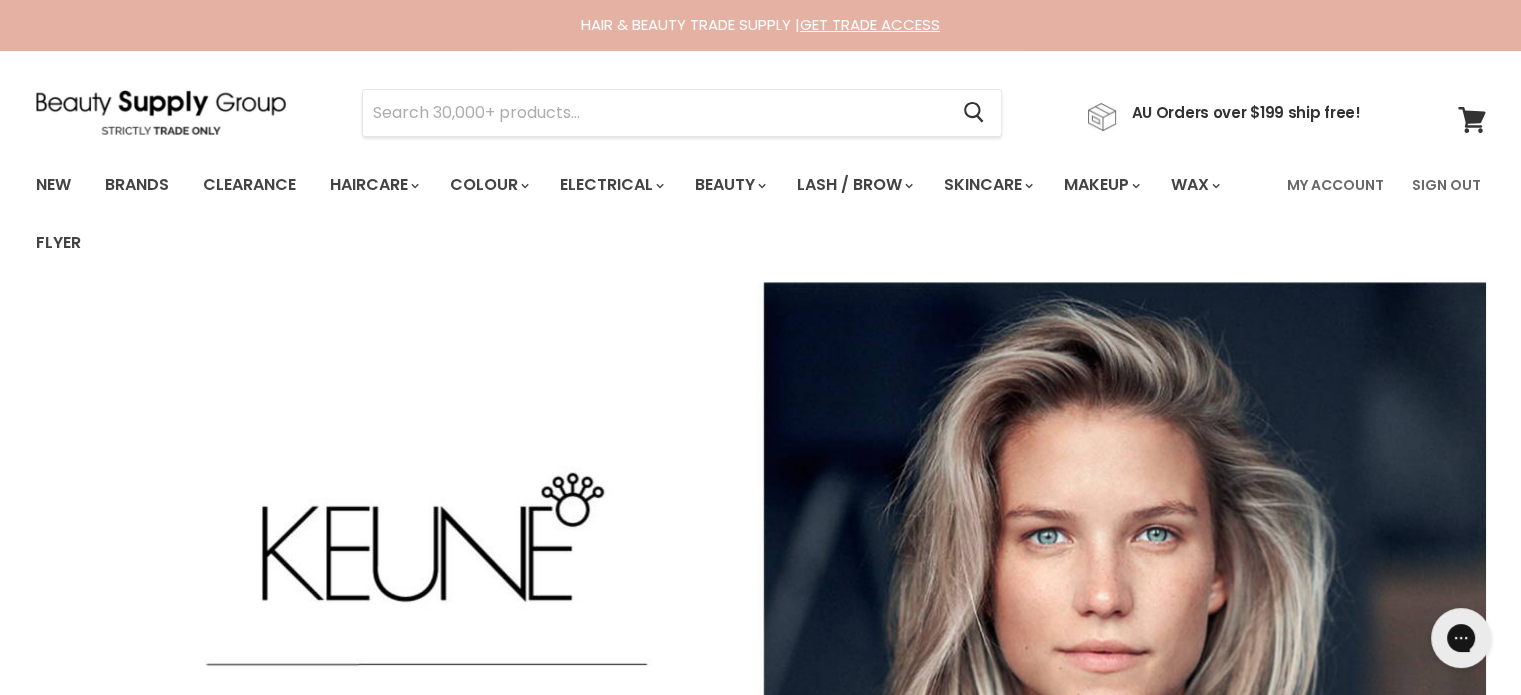 scroll, scrollTop: 0, scrollLeft: 0, axis: both 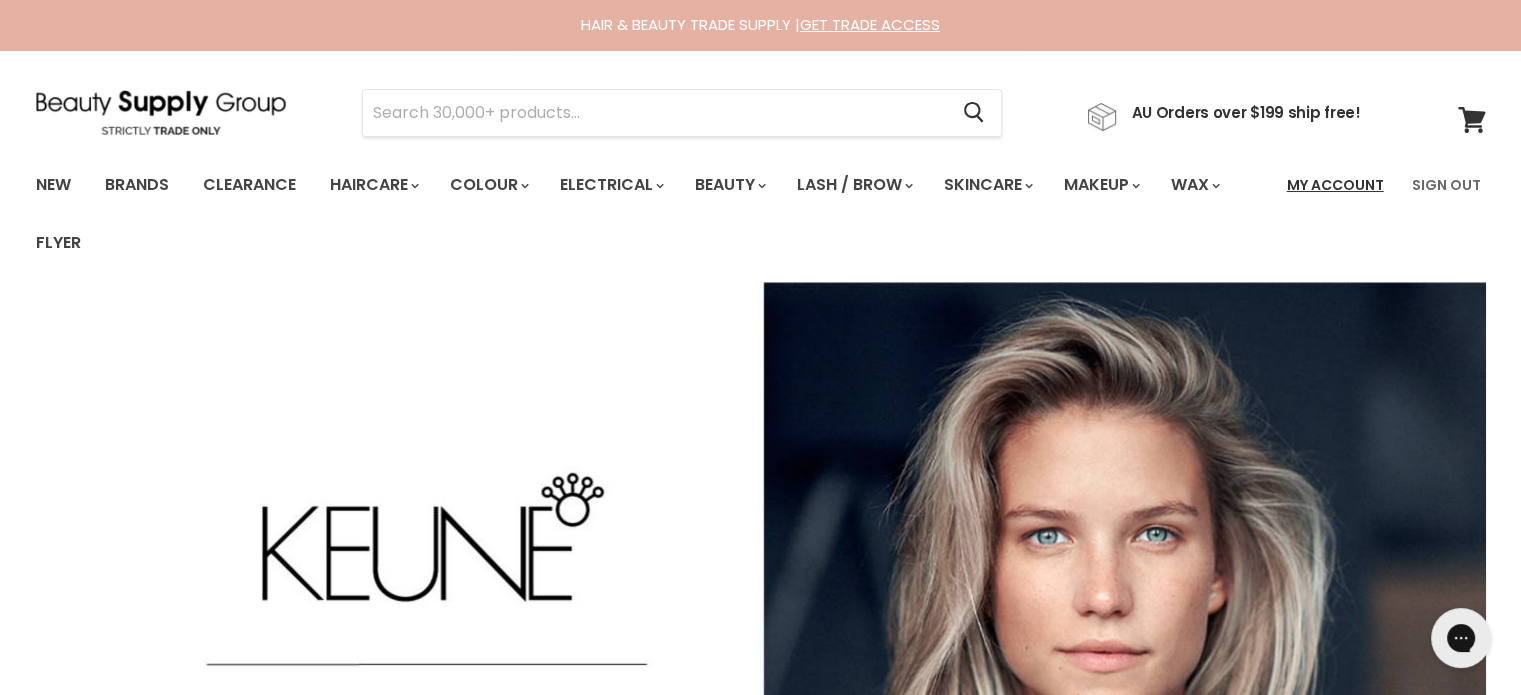 click on "My Account" at bounding box center [1335, 185] 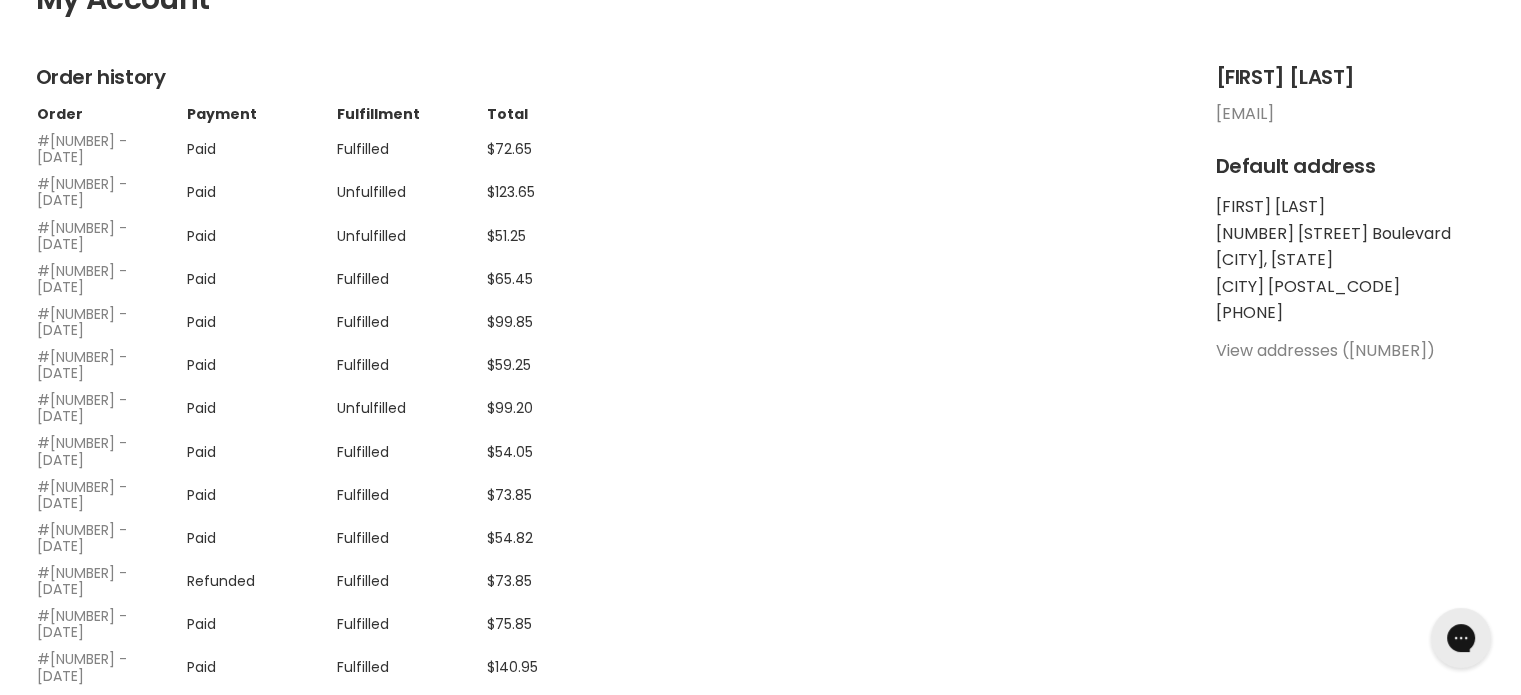 scroll, scrollTop: 500, scrollLeft: 0, axis: vertical 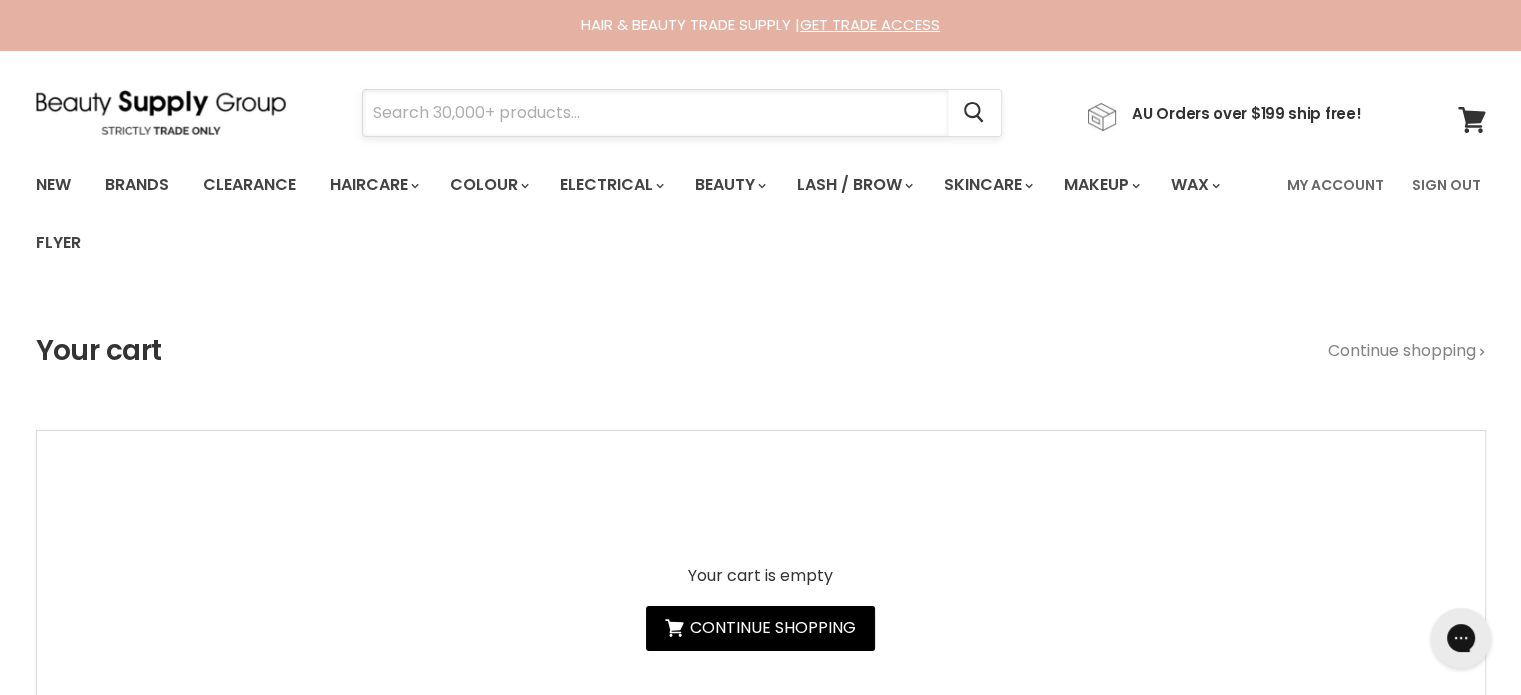 paste on "Davroe Scalp Remedy" 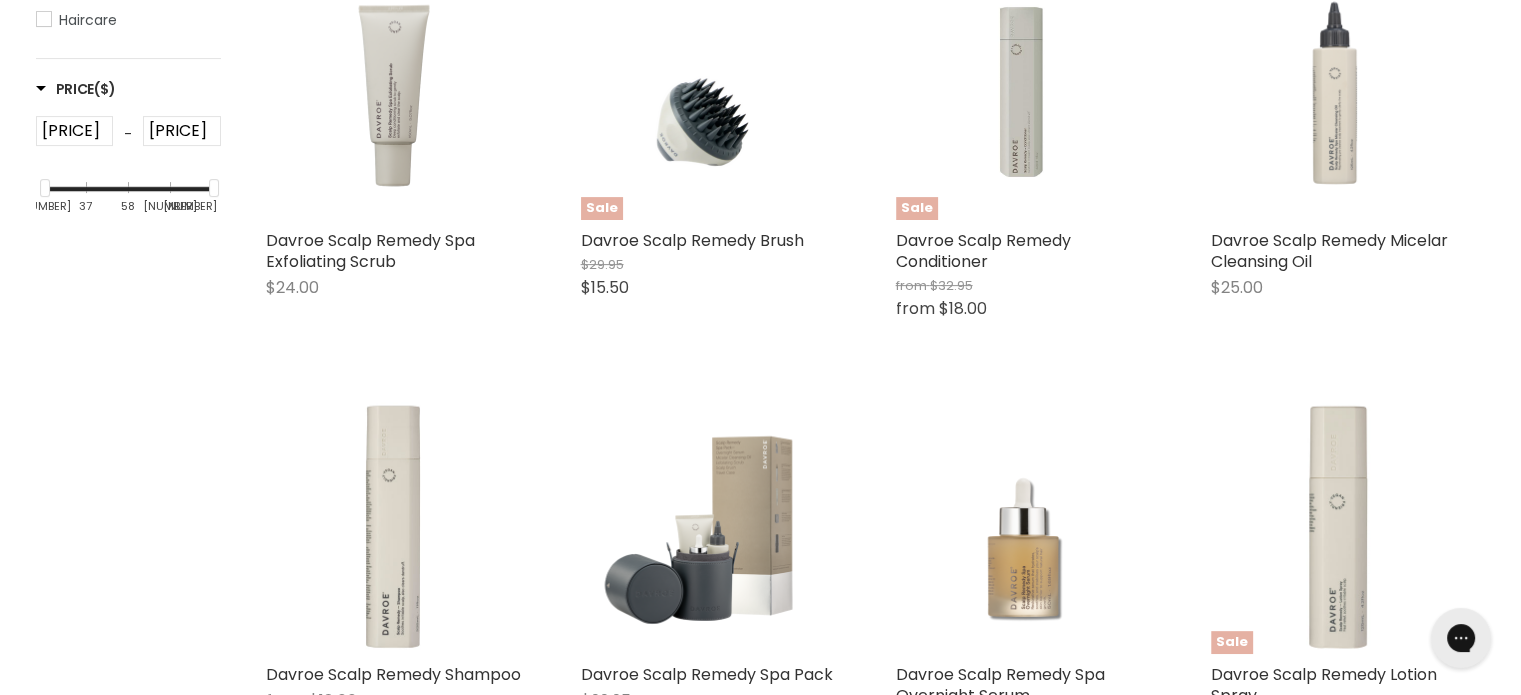 scroll, scrollTop: 900, scrollLeft: 0, axis: vertical 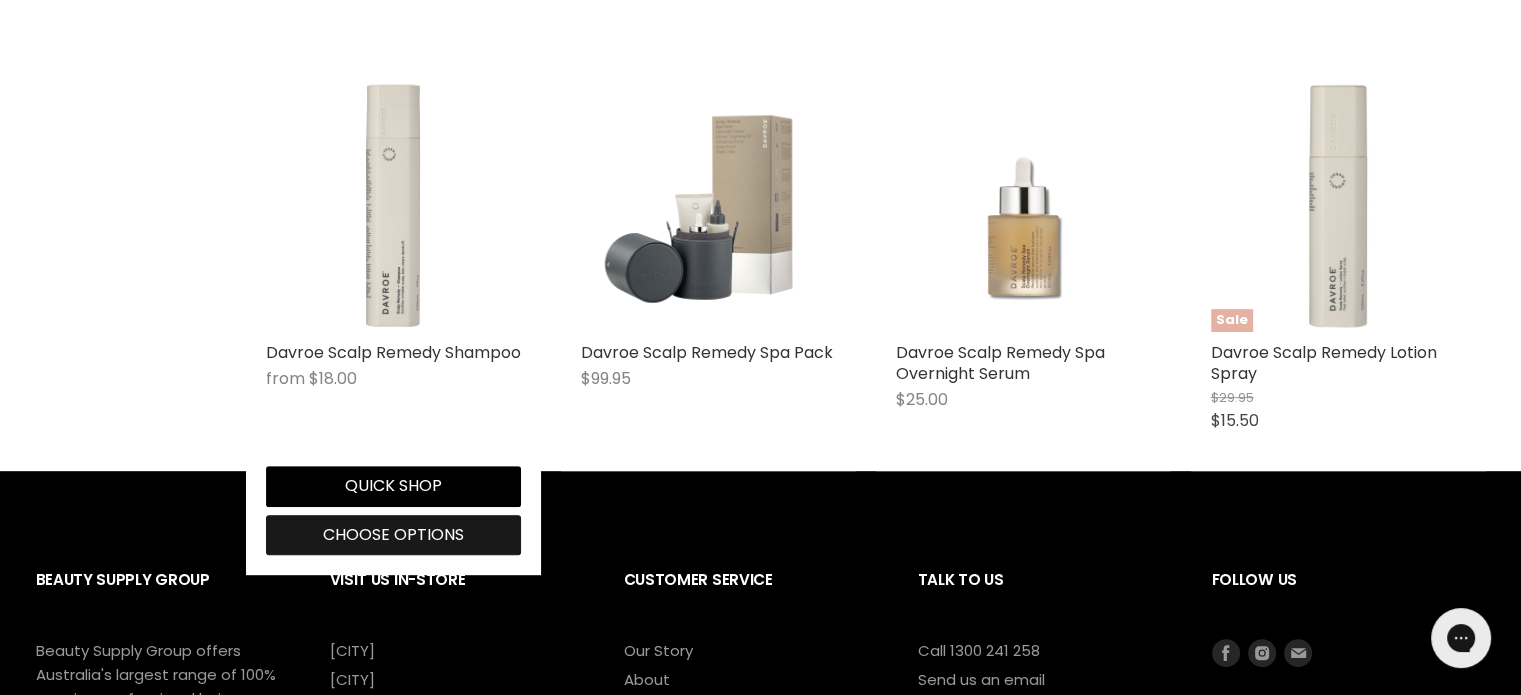click on "Choose options" at bounding box center (393, 534) 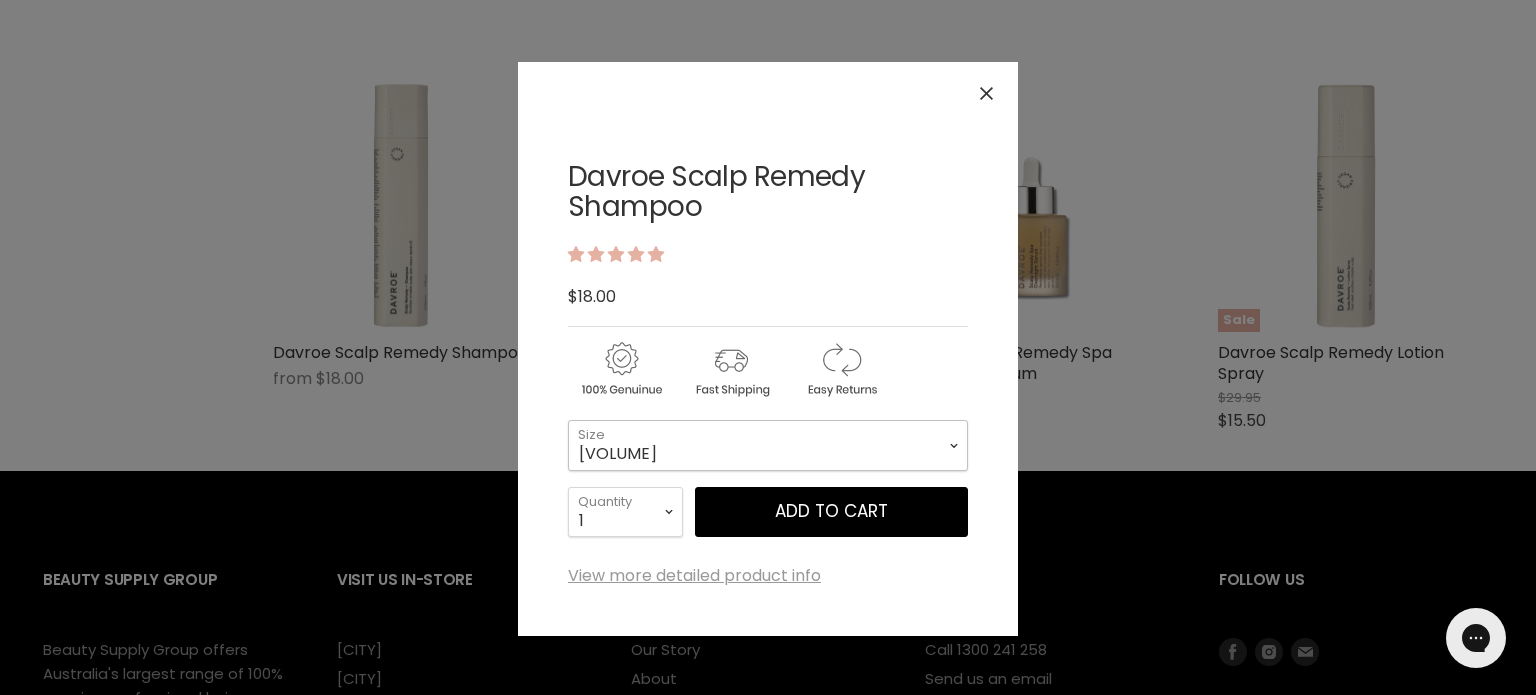 click on "325ml
1 Litre" at bounding box center (768, 445) 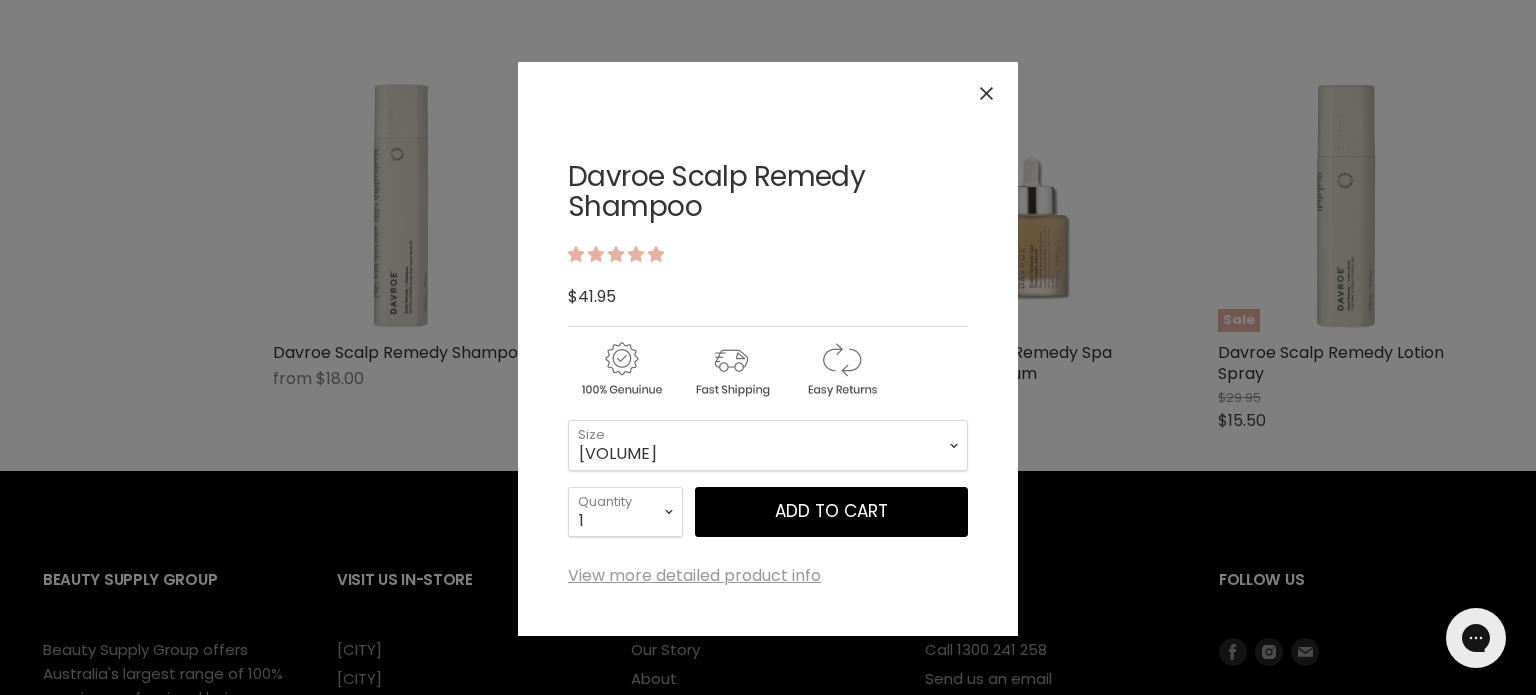 click at bounding box center [986, 93] 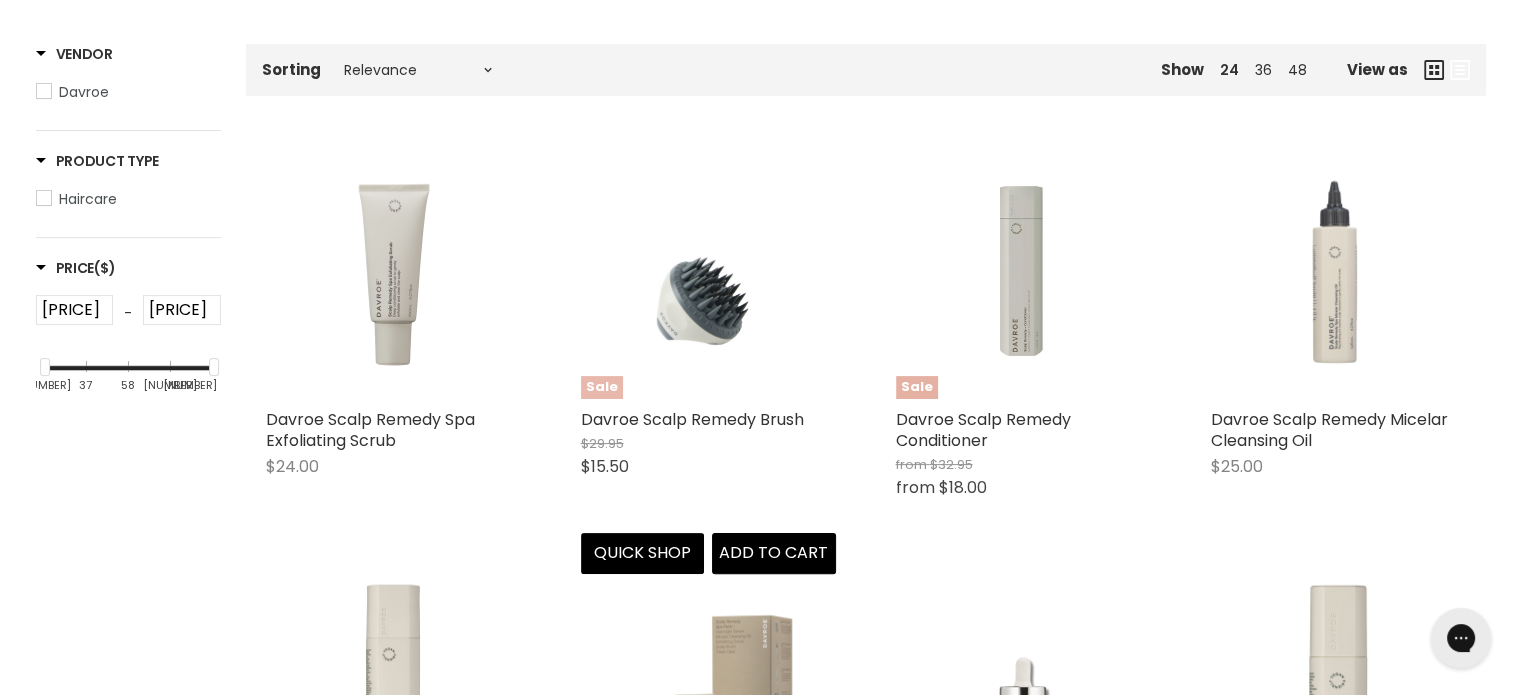 scroll, scrollTop: 0, scrollLeft: 0, axis: both 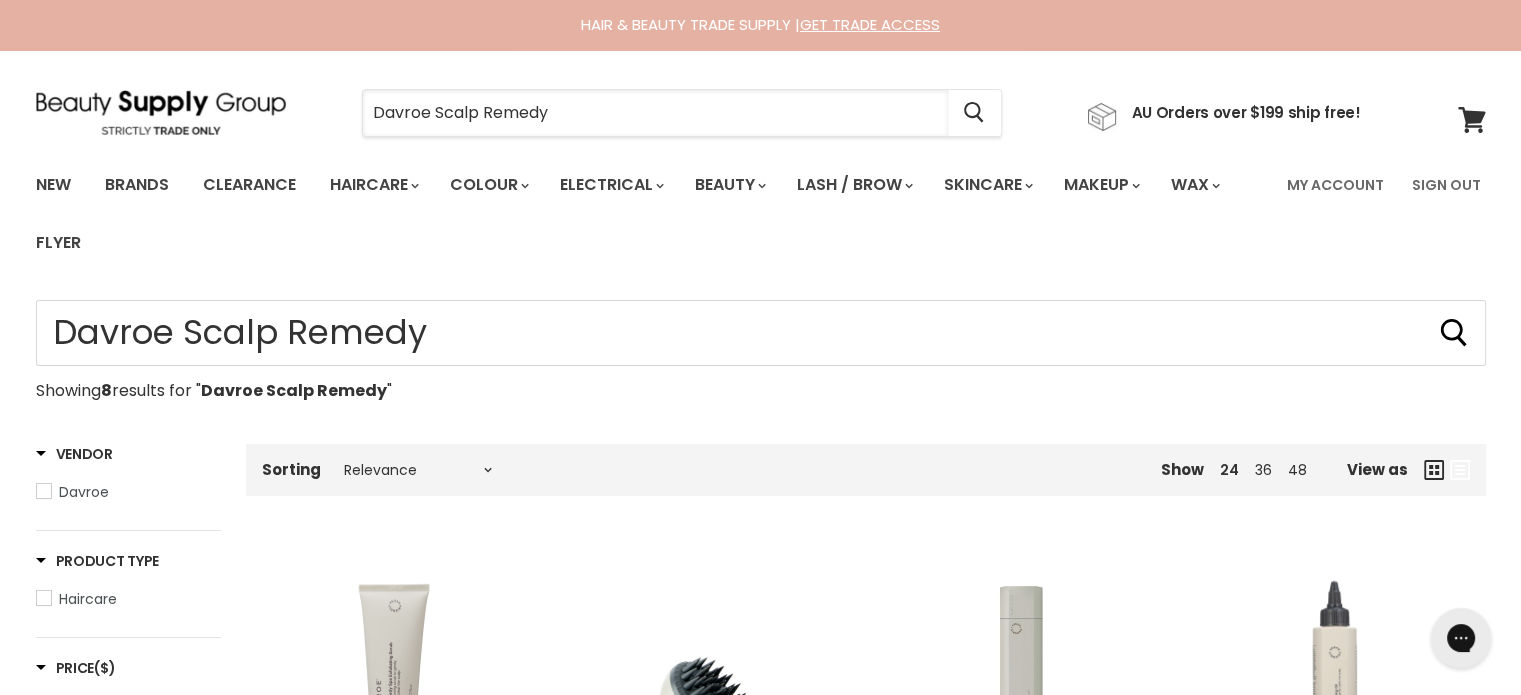 drag, startPoint x: 622, startPoint y: 104, endPoint x: 452, endPoint y: 137, distance: 173.17332 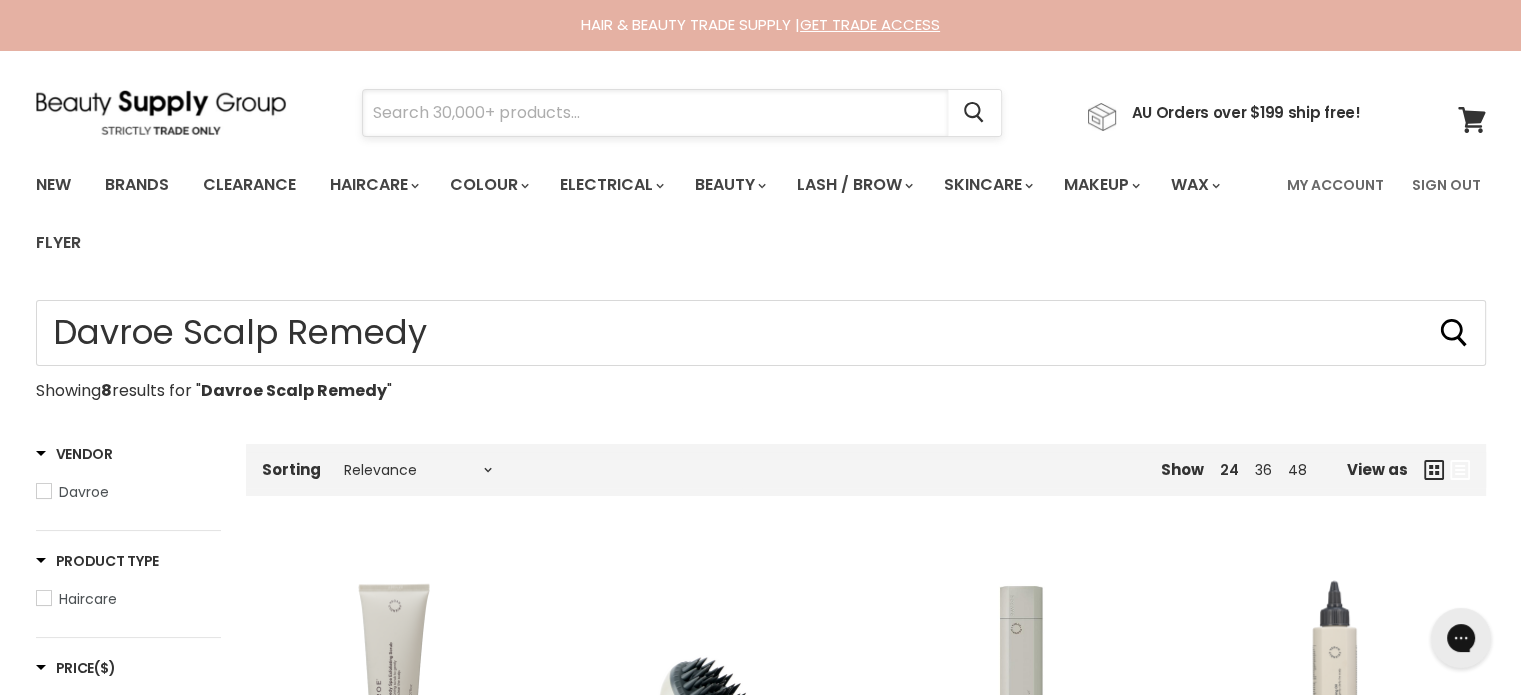 paste on "Davroe Volume" 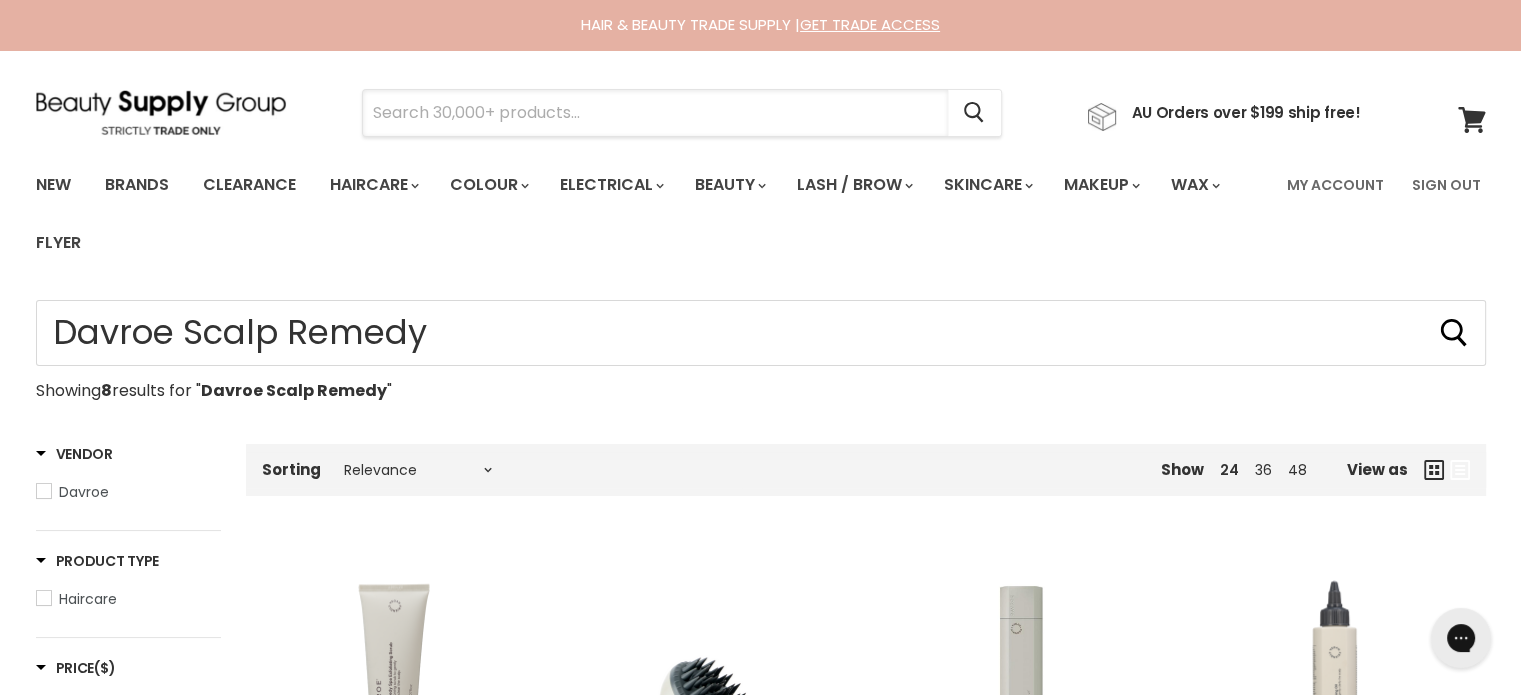 type on "Davroe Volume" 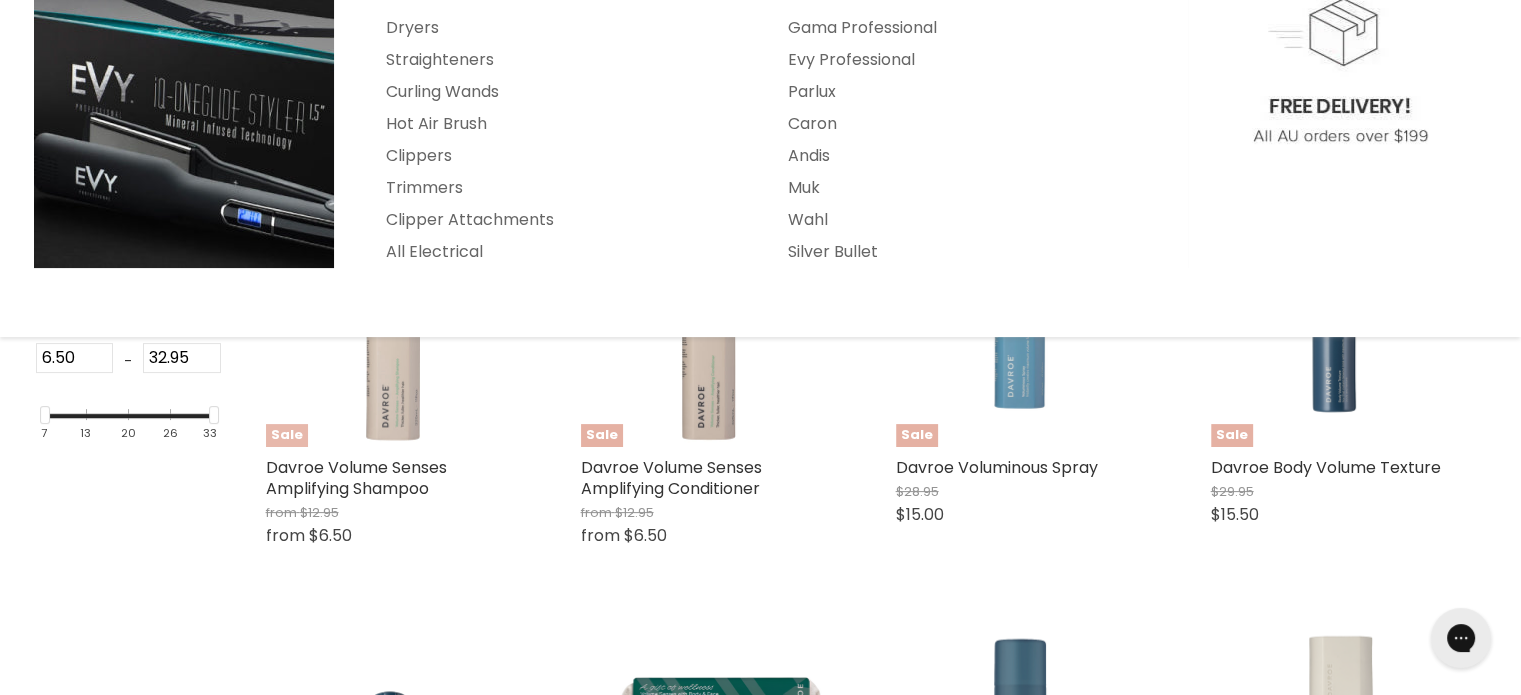 scroll, scrollTop: 500, scrollLeft: 0, axis: vertical 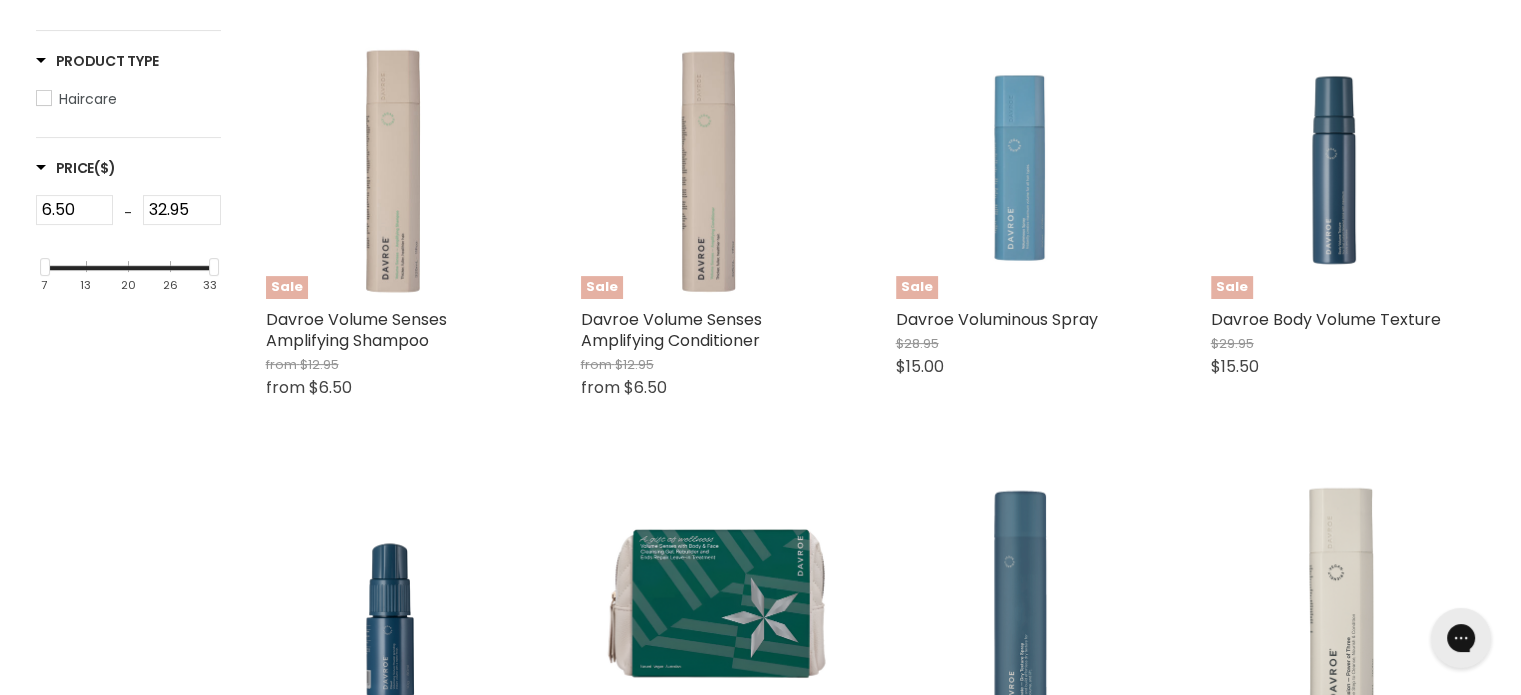 type on "Davroe Volume" 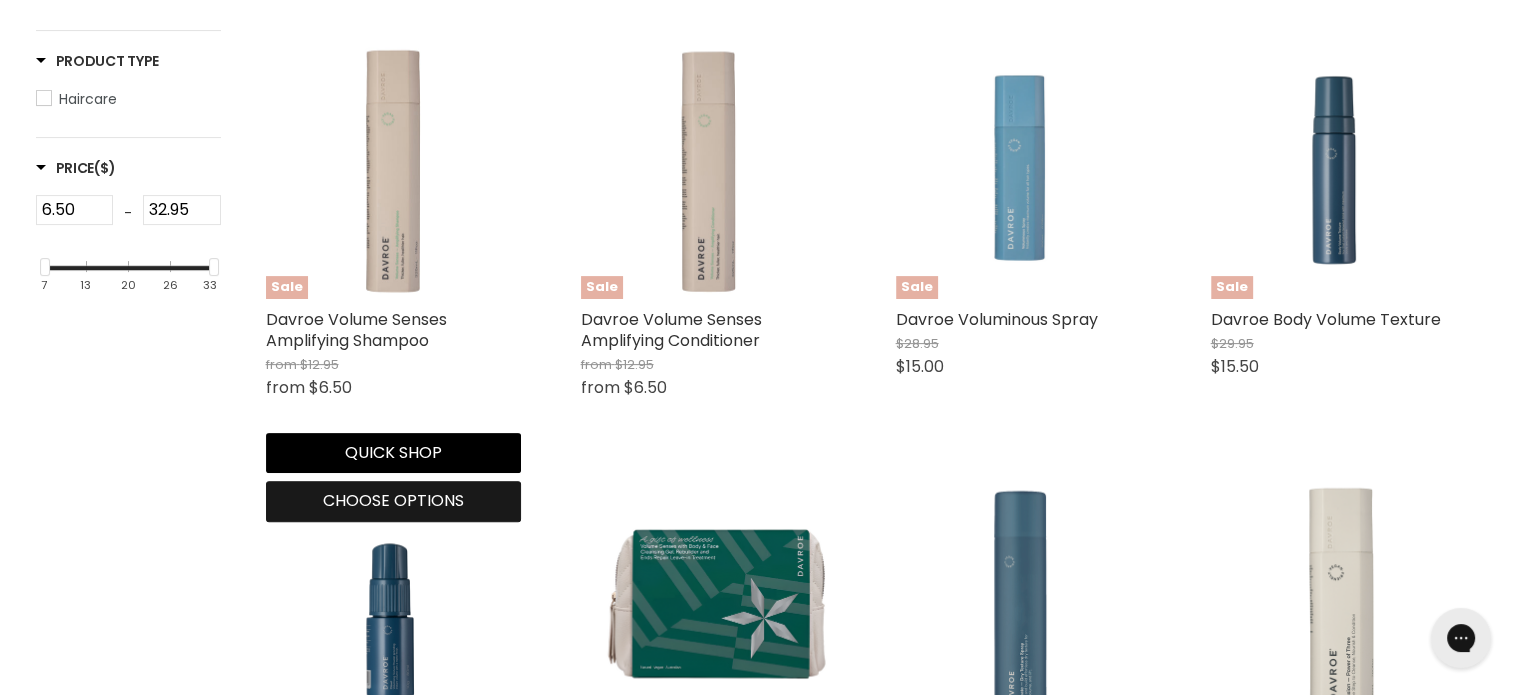 click on "Choose options" at bounding box center (393, 500) 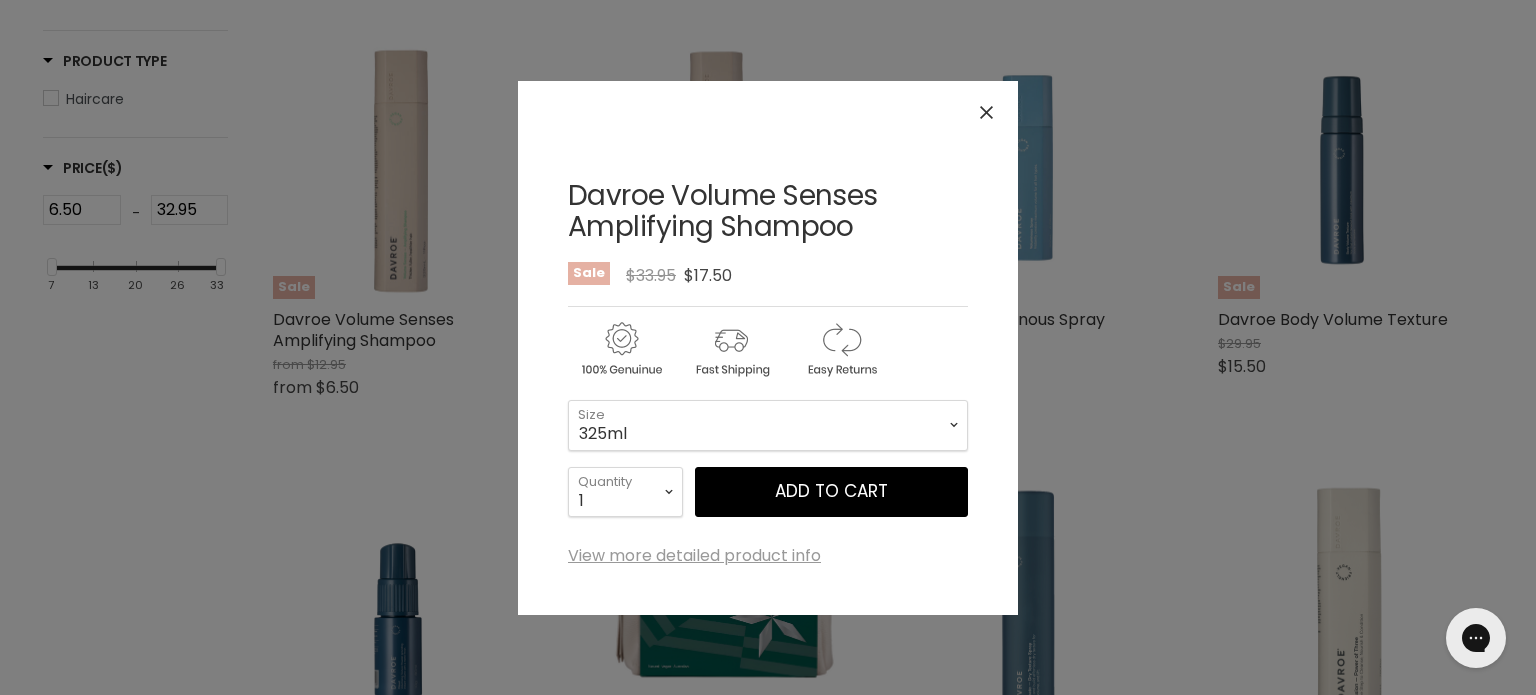 click 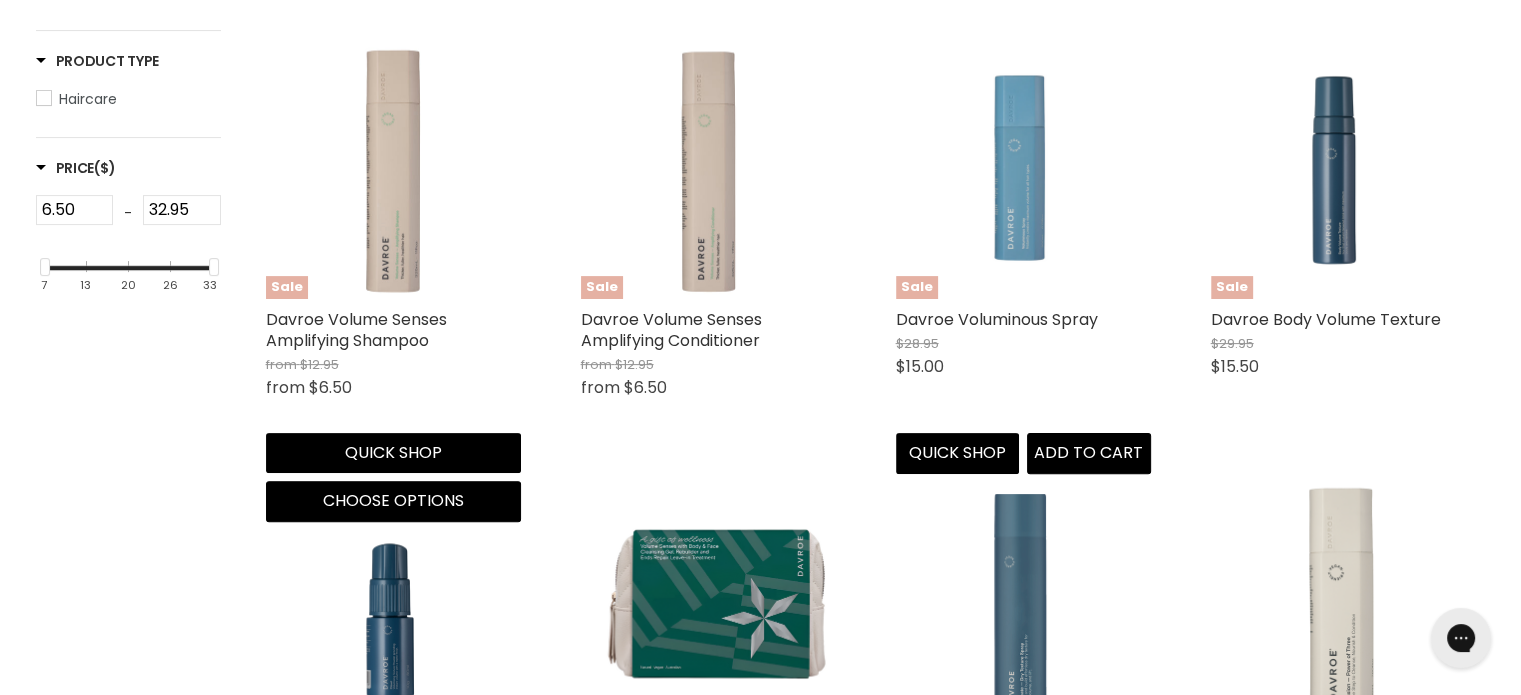 scroll, scrollTop: 100, scrollLeft: 0, axis: vertical 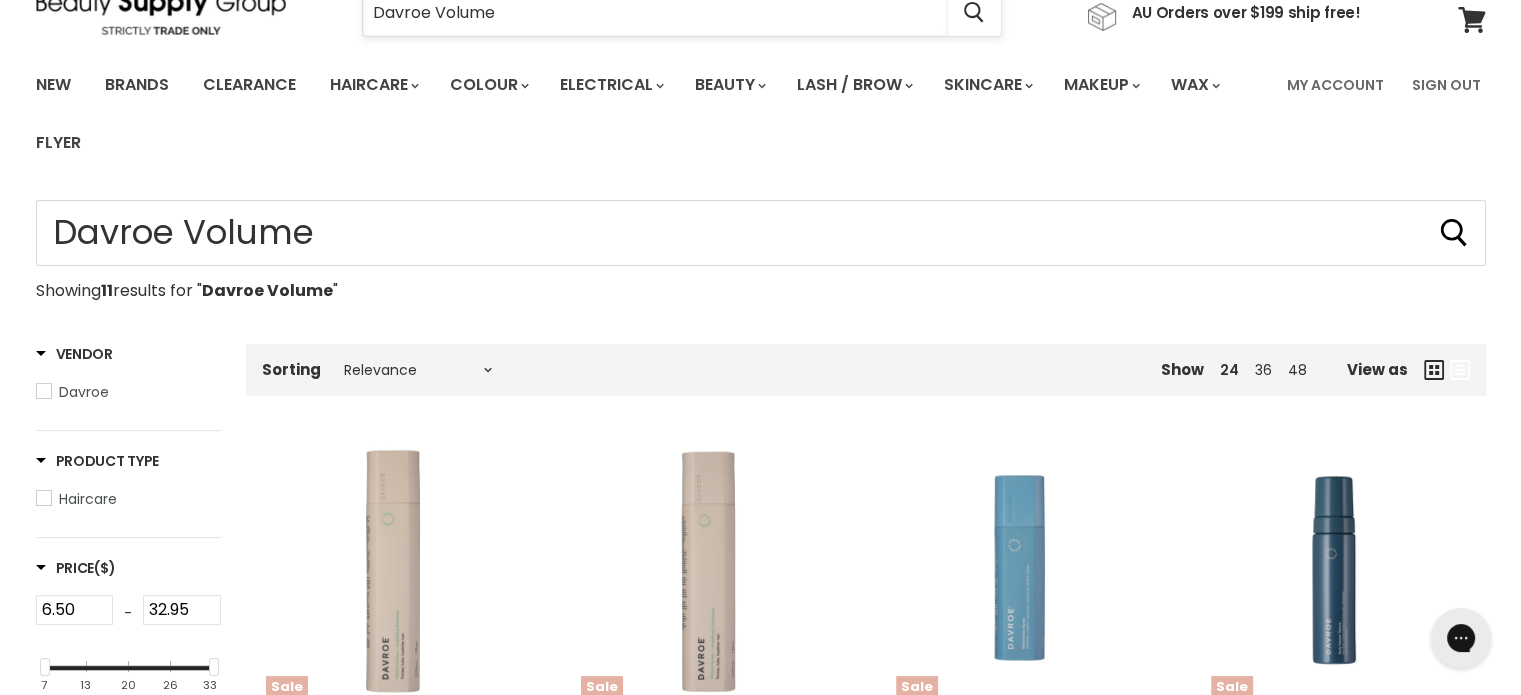 click on "Davroe Volume" at bounding box center [655, 13] 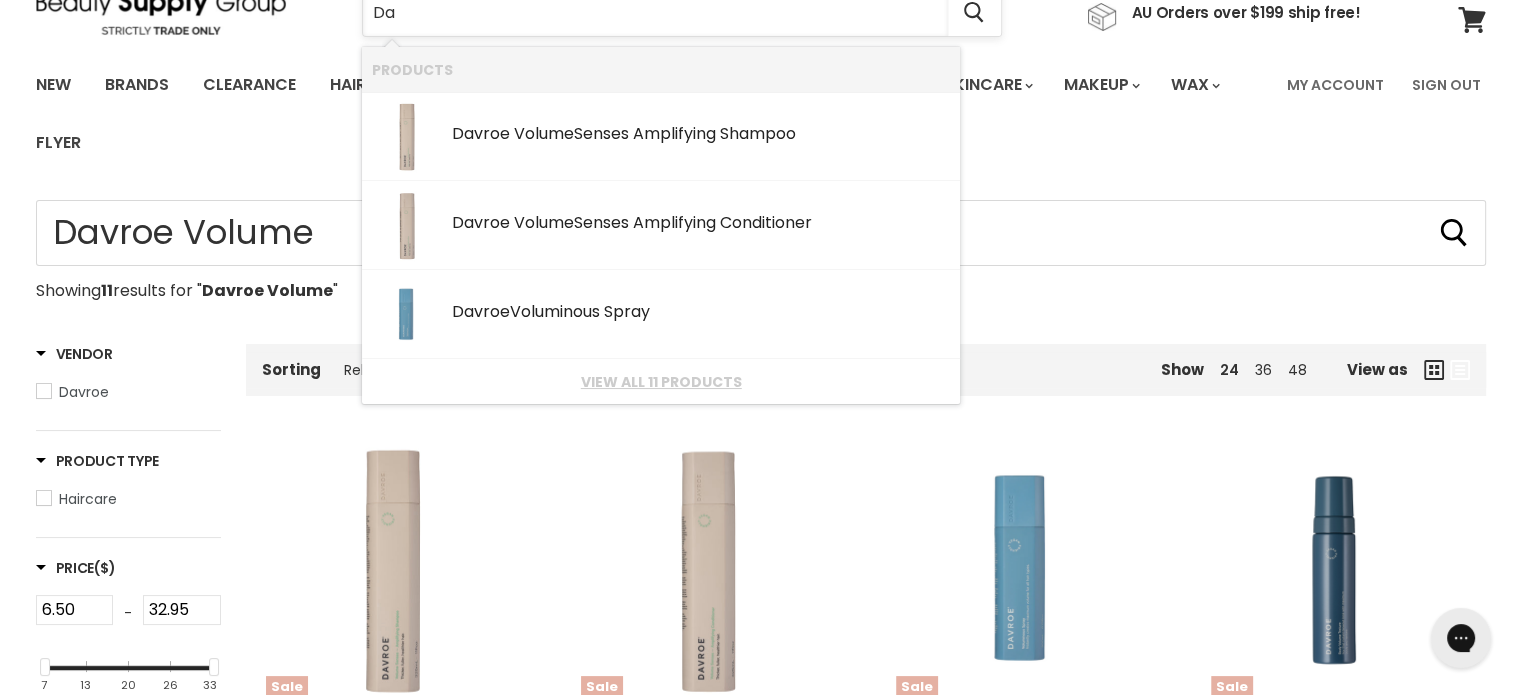 type on "D" 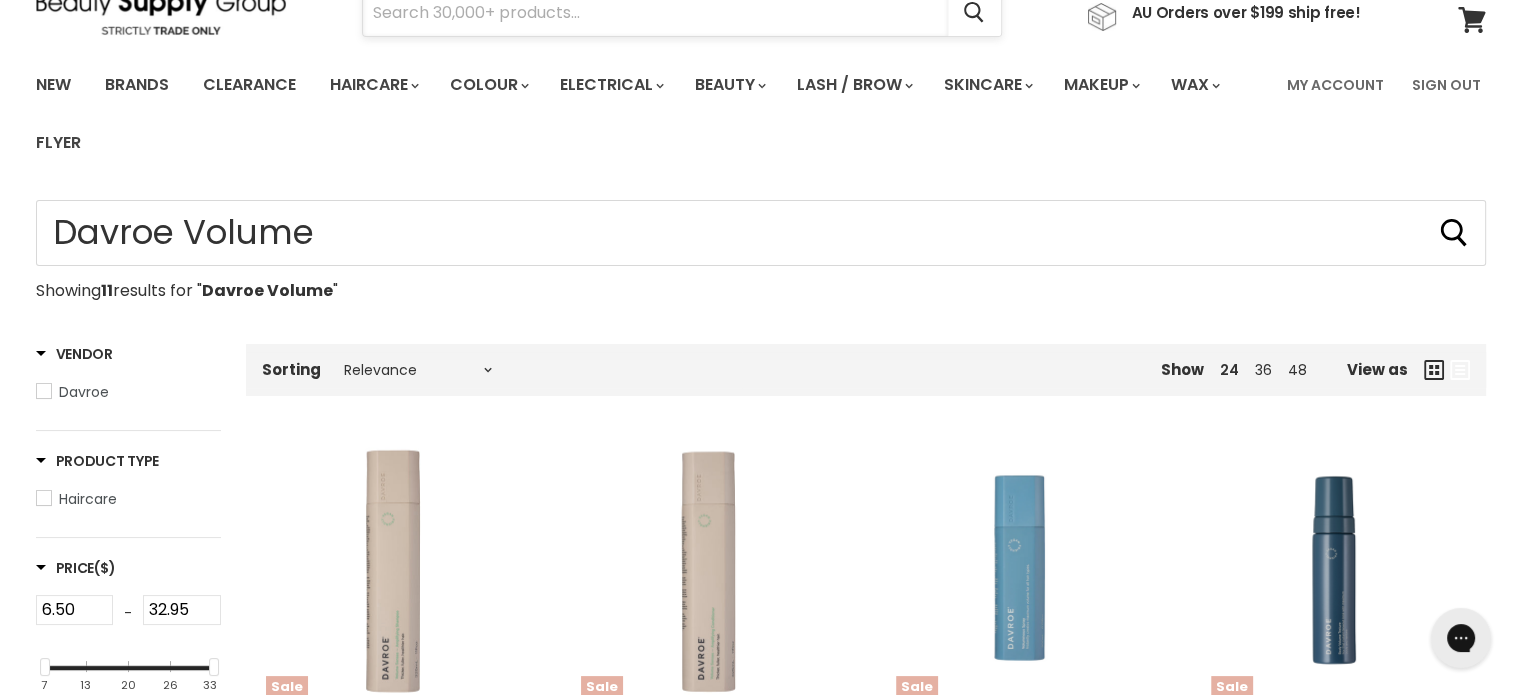 paste on "Alfaparf Milano Pigments" 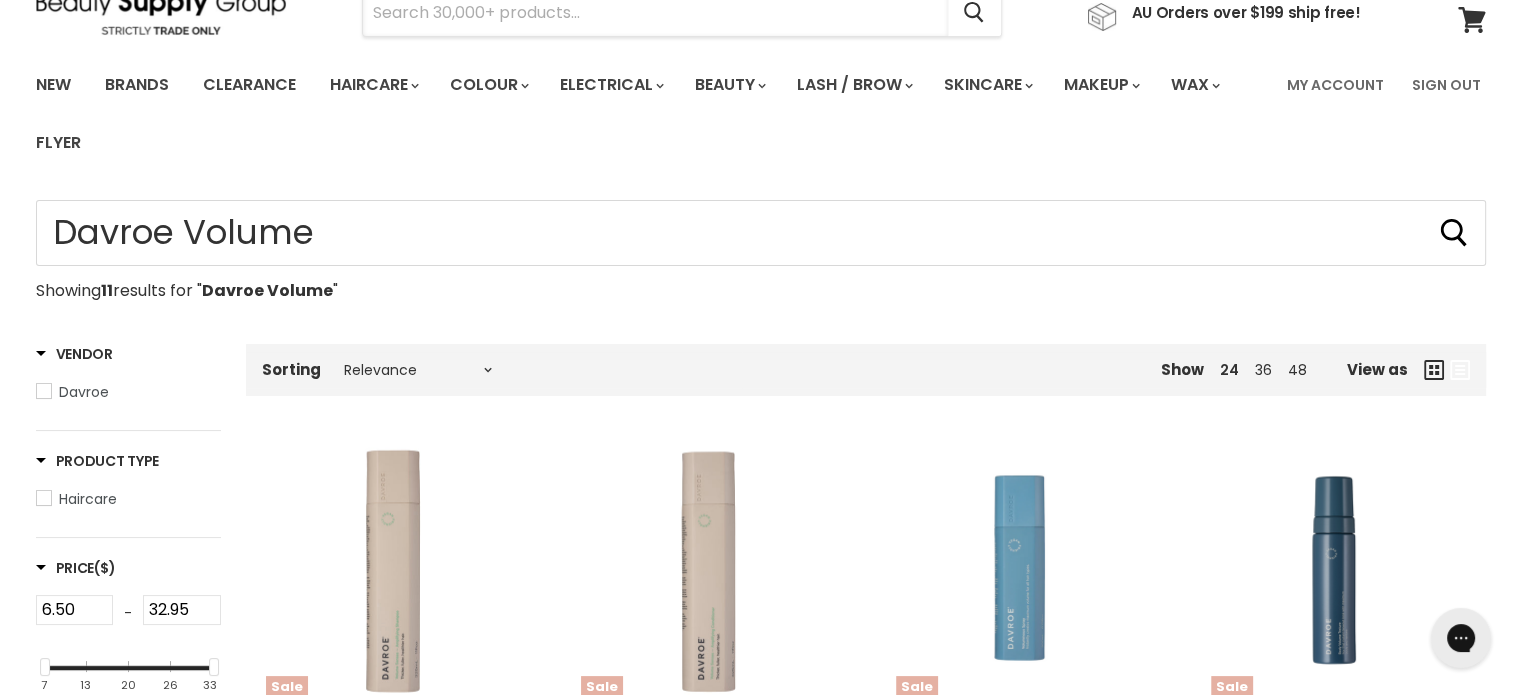 type on "Alfaparf Milano Pigments" 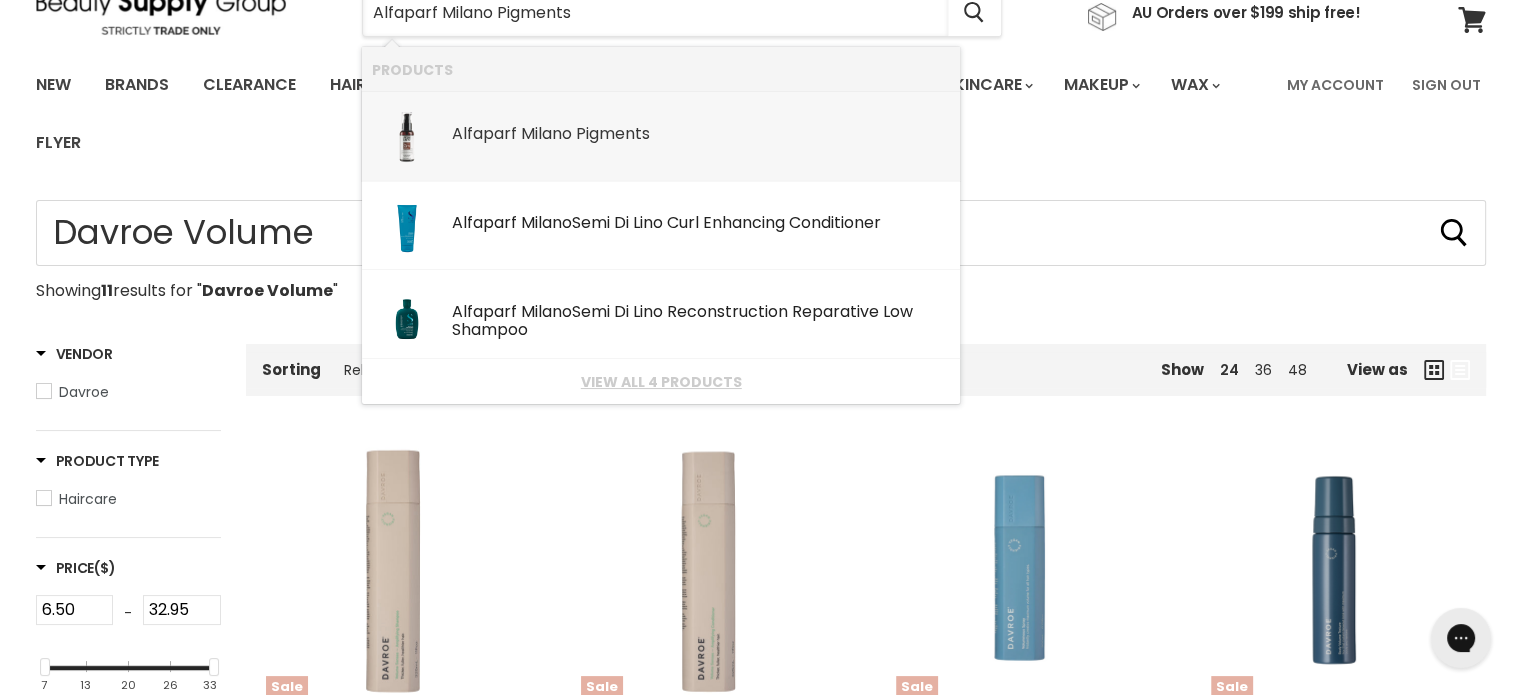 click on "Milano" at bounding box center (546, 133) 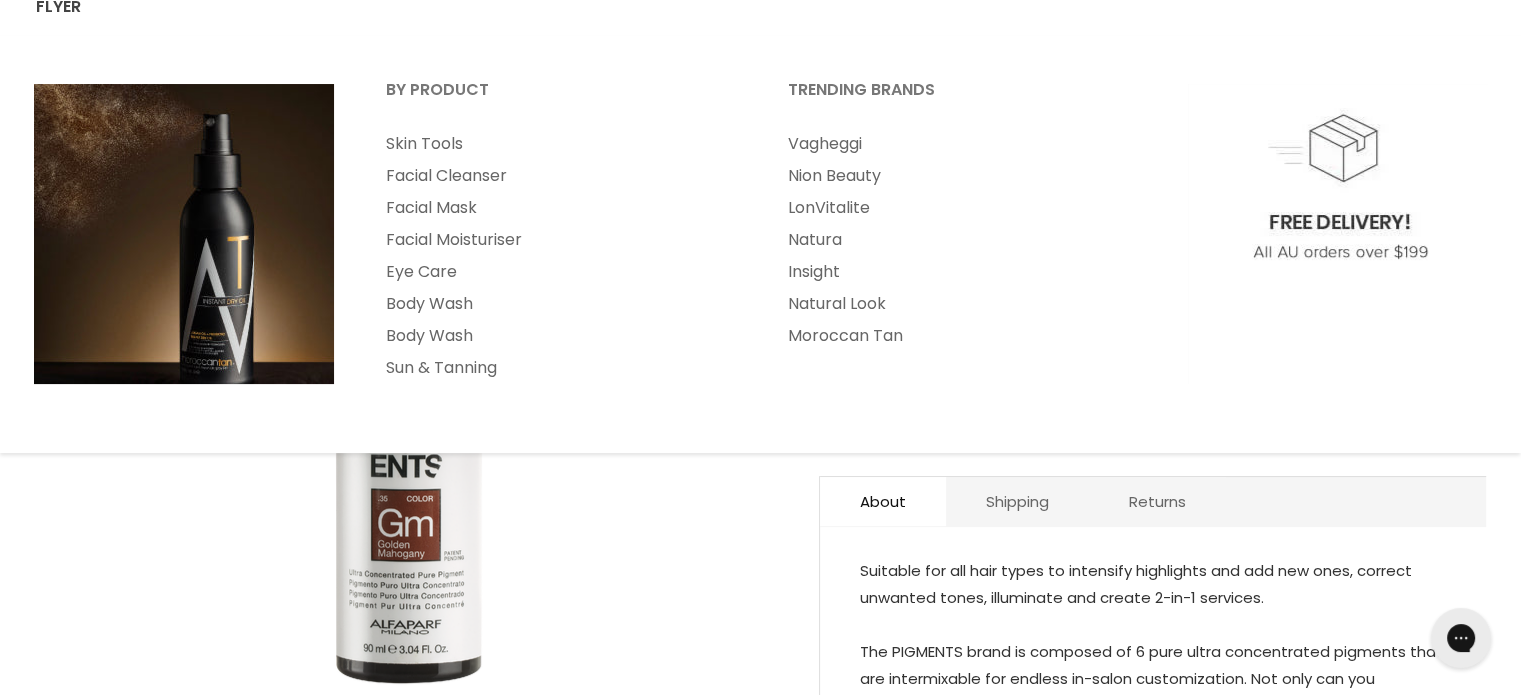 scroll, scrollTop: 300, scrollLeft: 0, axis: vertical 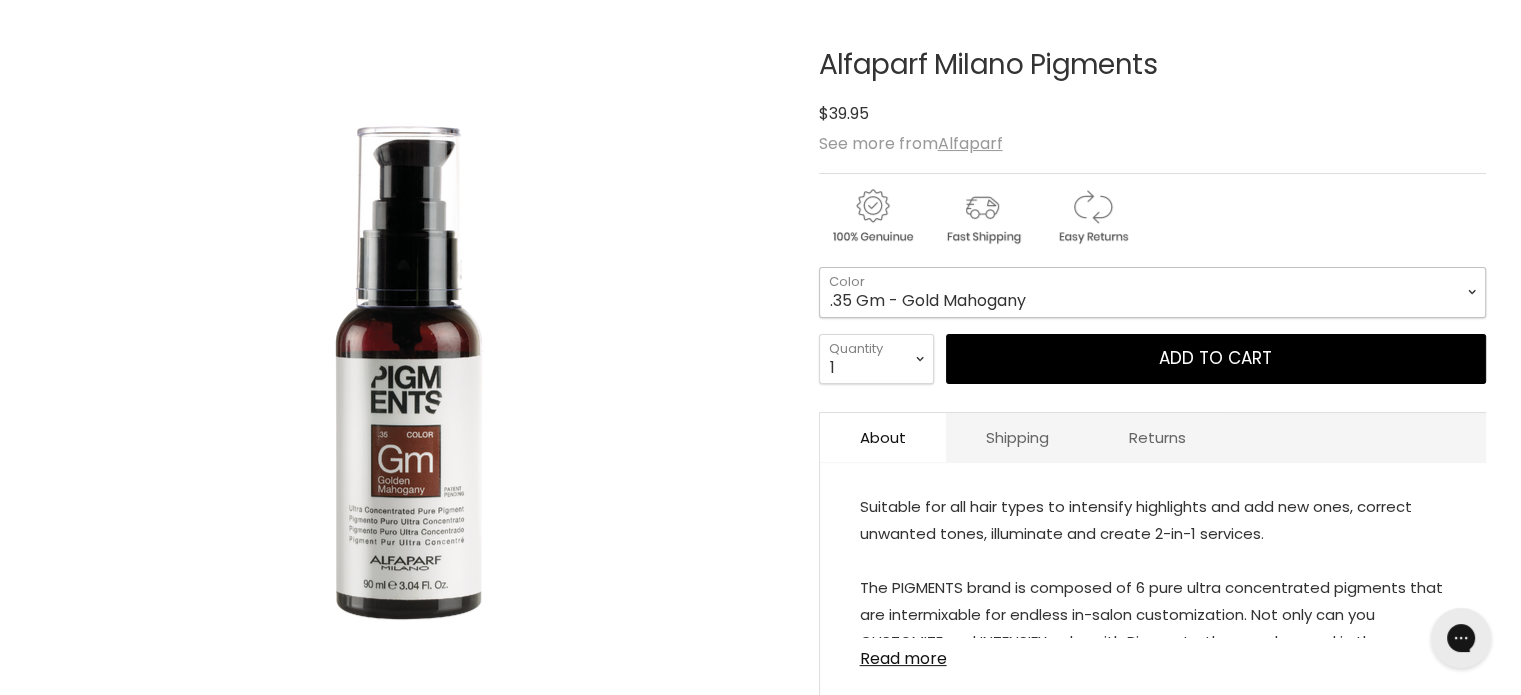click on ".35 Gm - Gold Mahogany
.22 Uv - Ultra Violet
.21 Va - Violet Ash
.6 Rd - Red
Gb - Grey Black" at bounding box center [1152, 292] 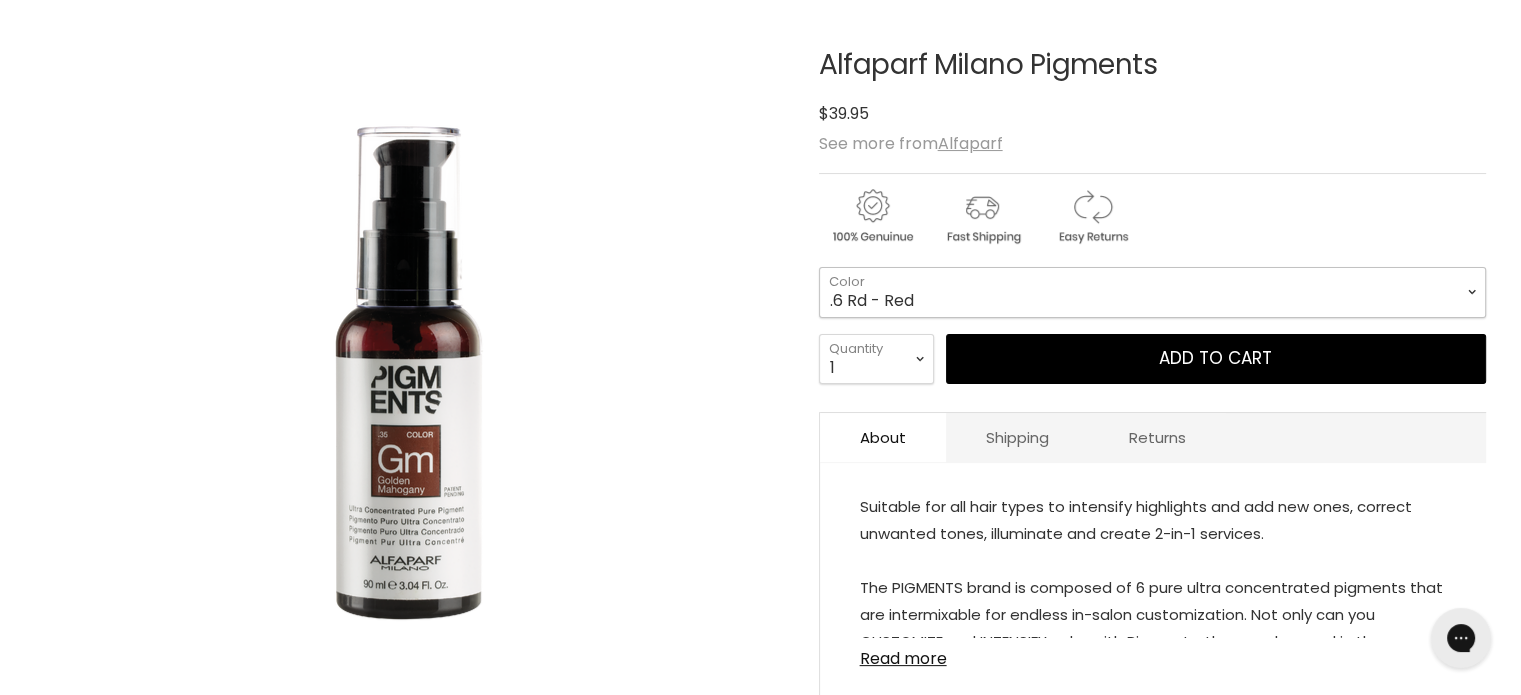 click on ".35 Gm - Gold Mahogany
.22 Uv - Ultra Violet
.21 Va - Violet Ash
.6 Rd - Red
Gb - Grey Black" at bounding box center [1152, 292] 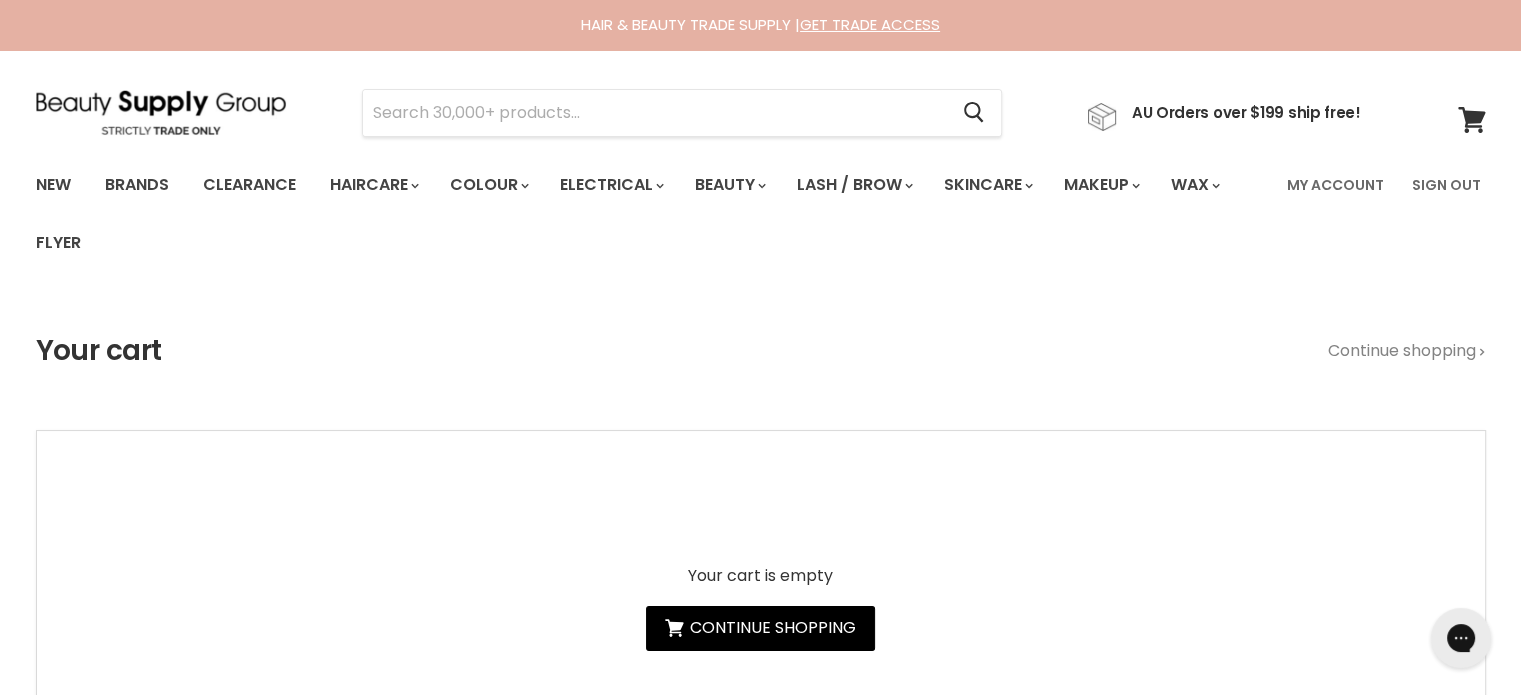 scroll, scrollTop: 0, scrollLeft: 0, axis: both 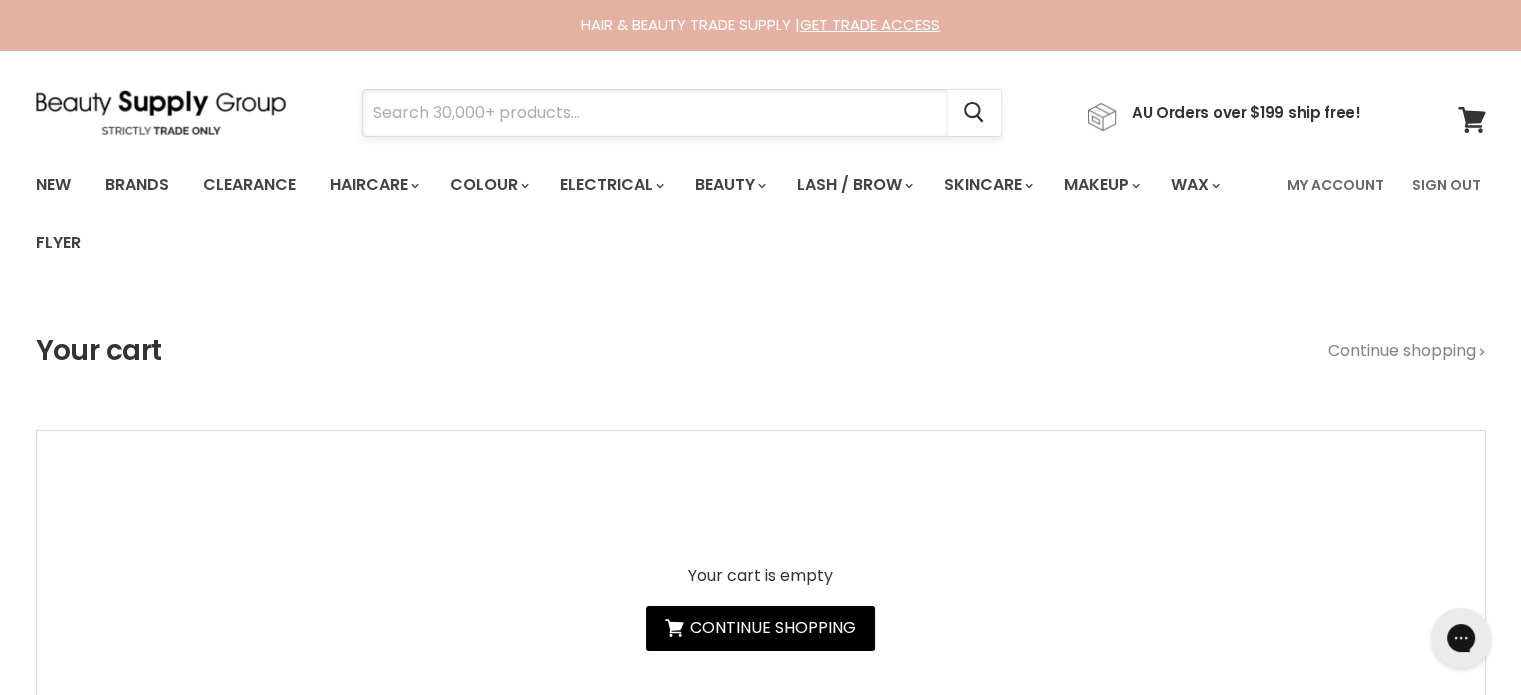 click at bounding box center [655, 113] 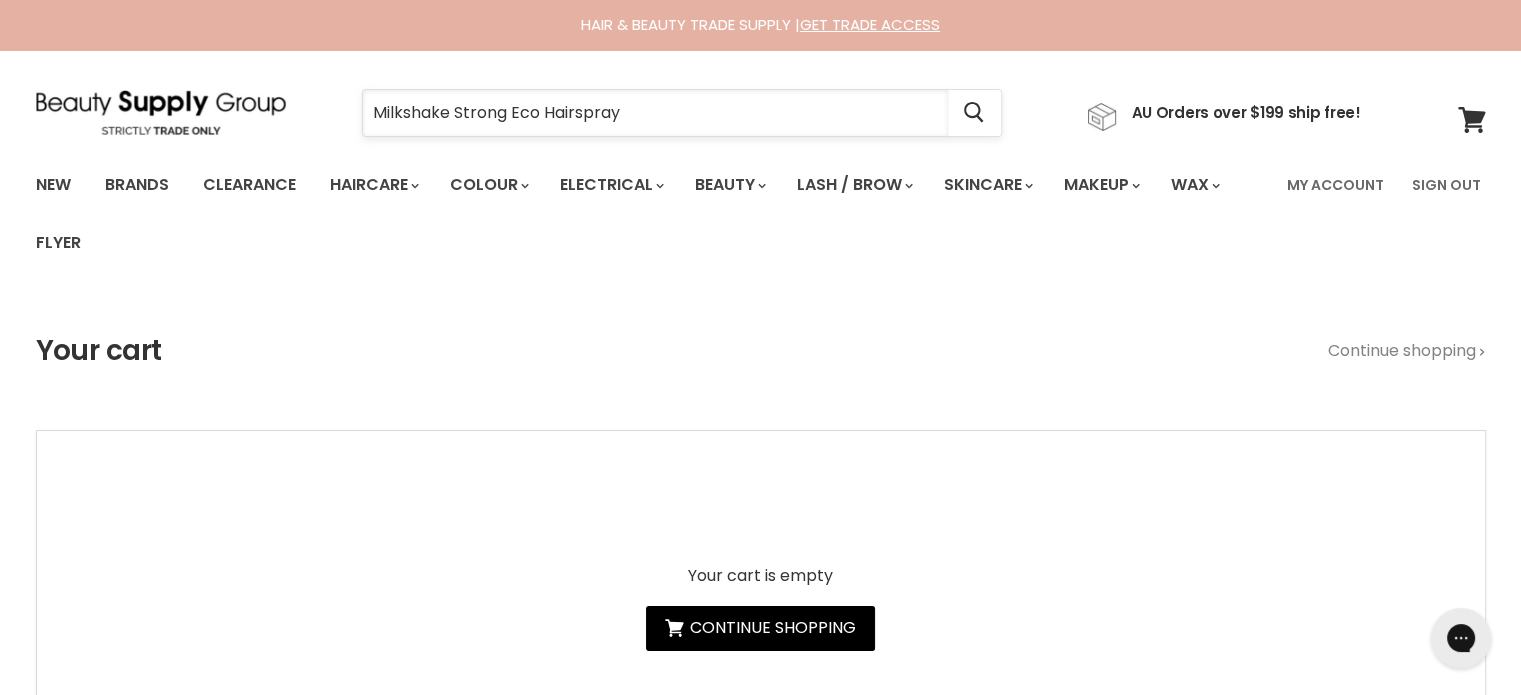 click on "Milkshake Strong Eco Hairspray" at bounding box center [655, 113] 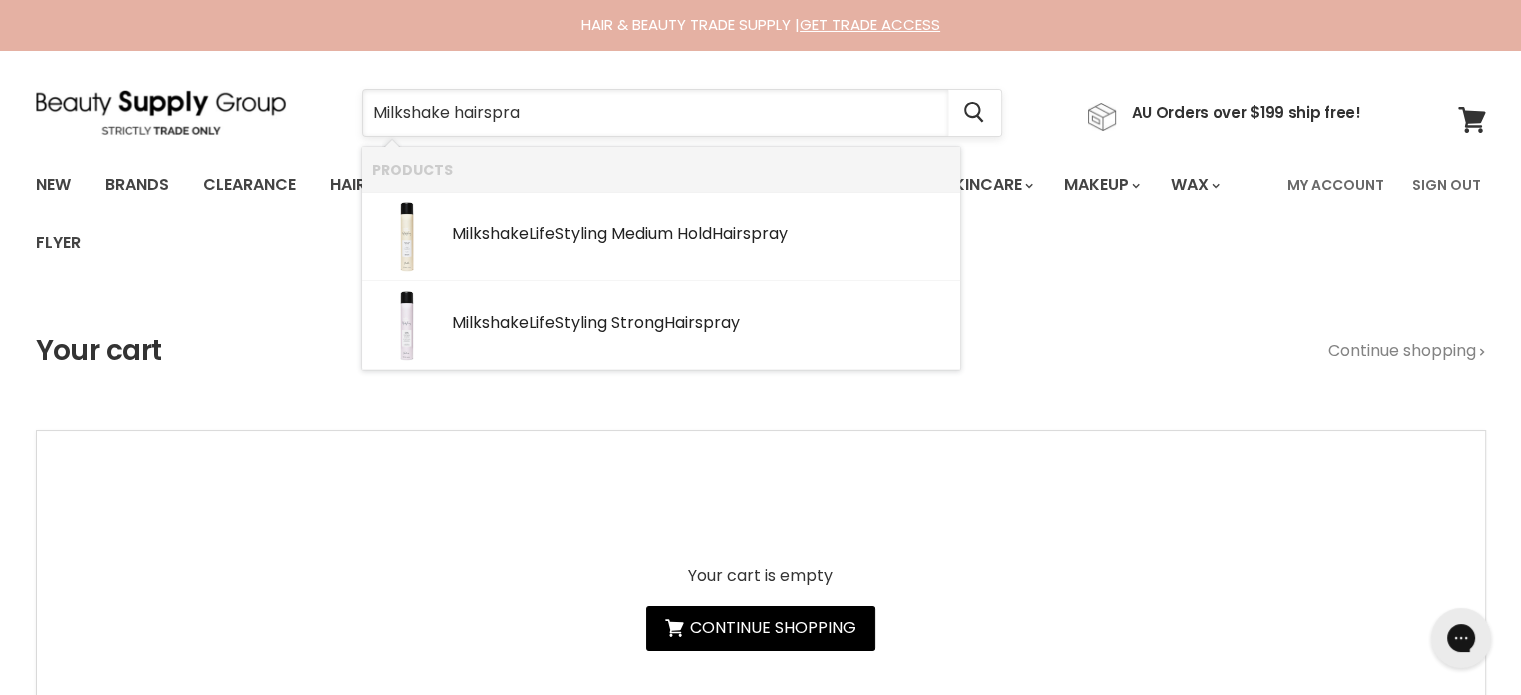 type on "Milkshake hairspray" 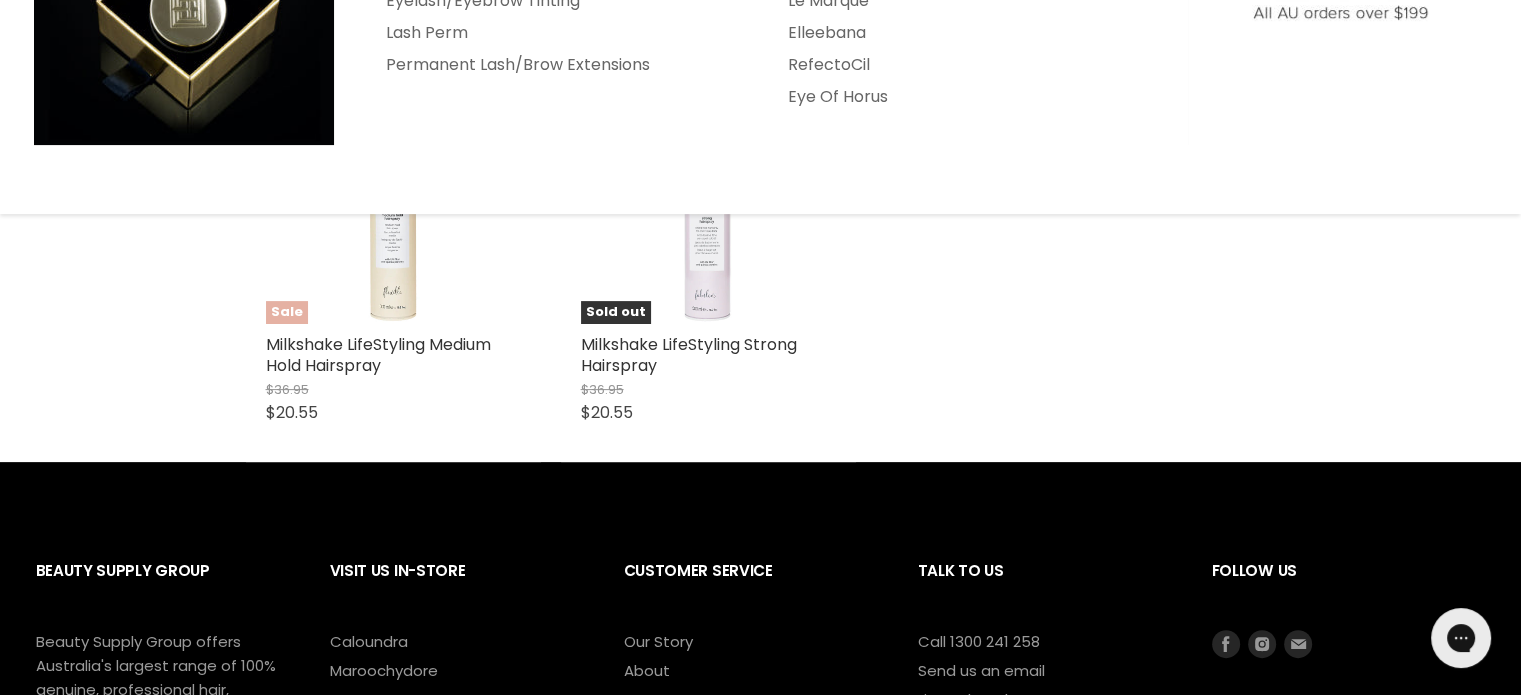 scroll, scrollTop: 500, scrollLeft: 0, axis: vertical 